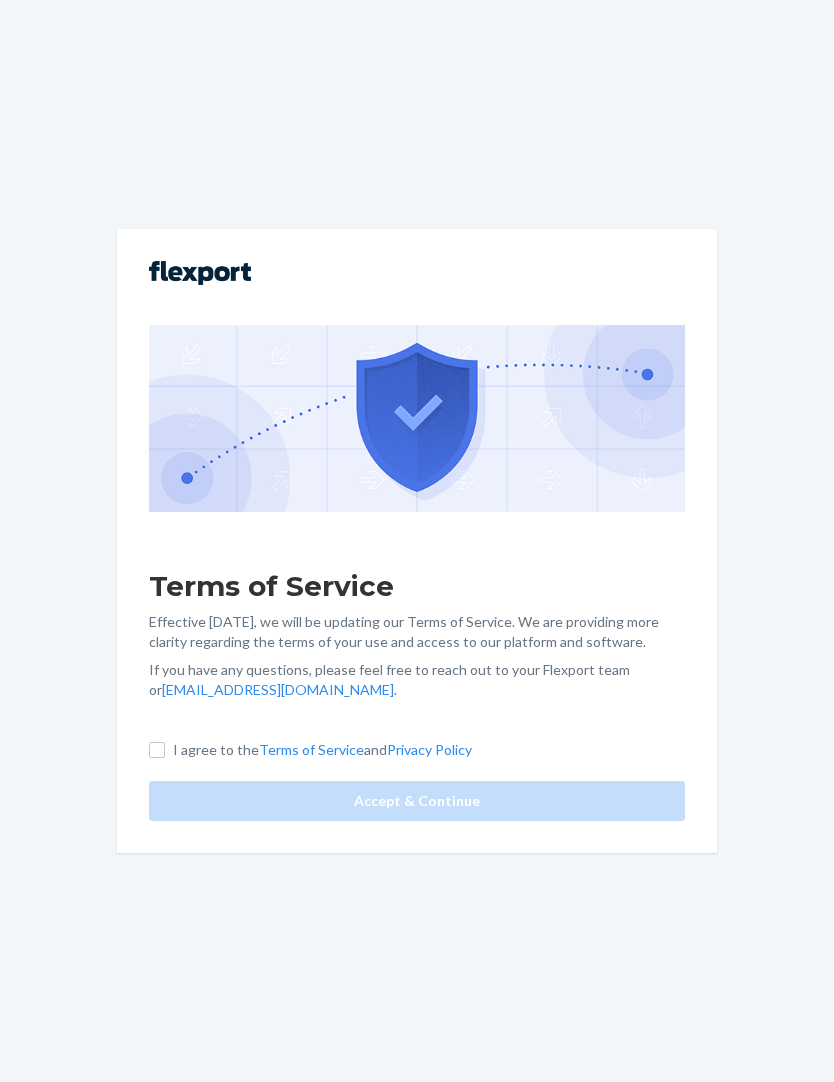 scroll, scrollTop: 0, scrollLeft: 0, axis: both 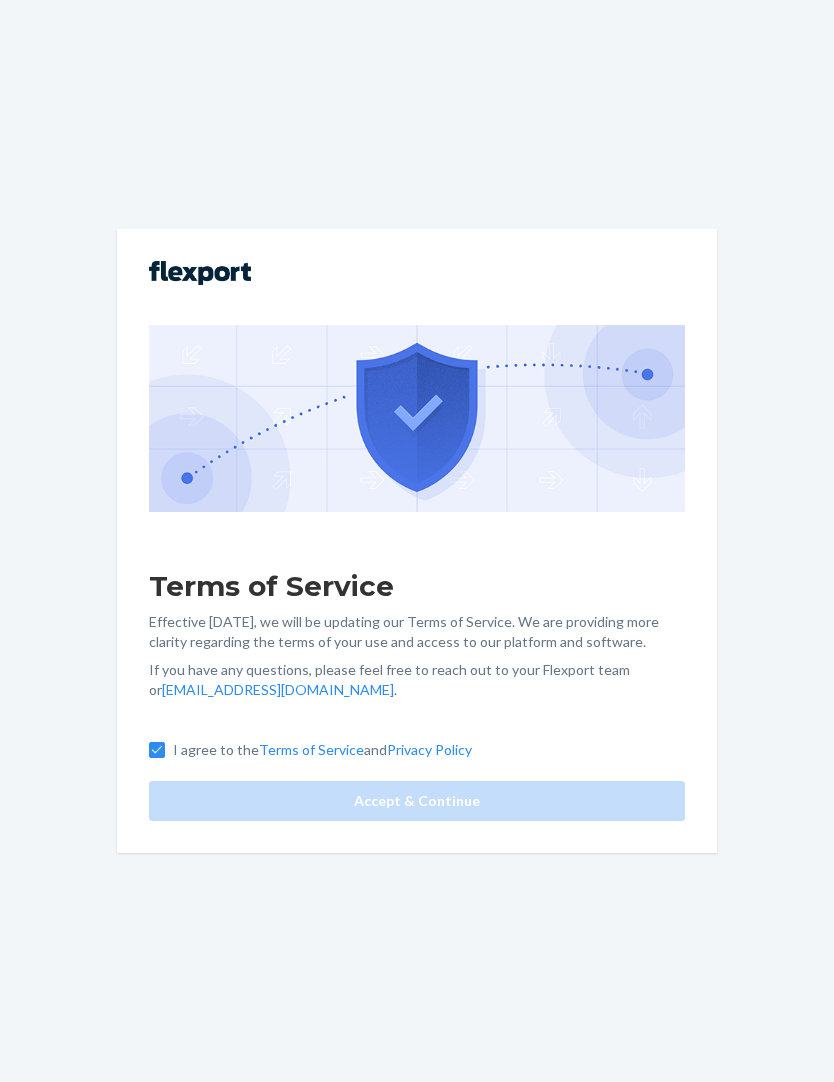checkbox on "true" 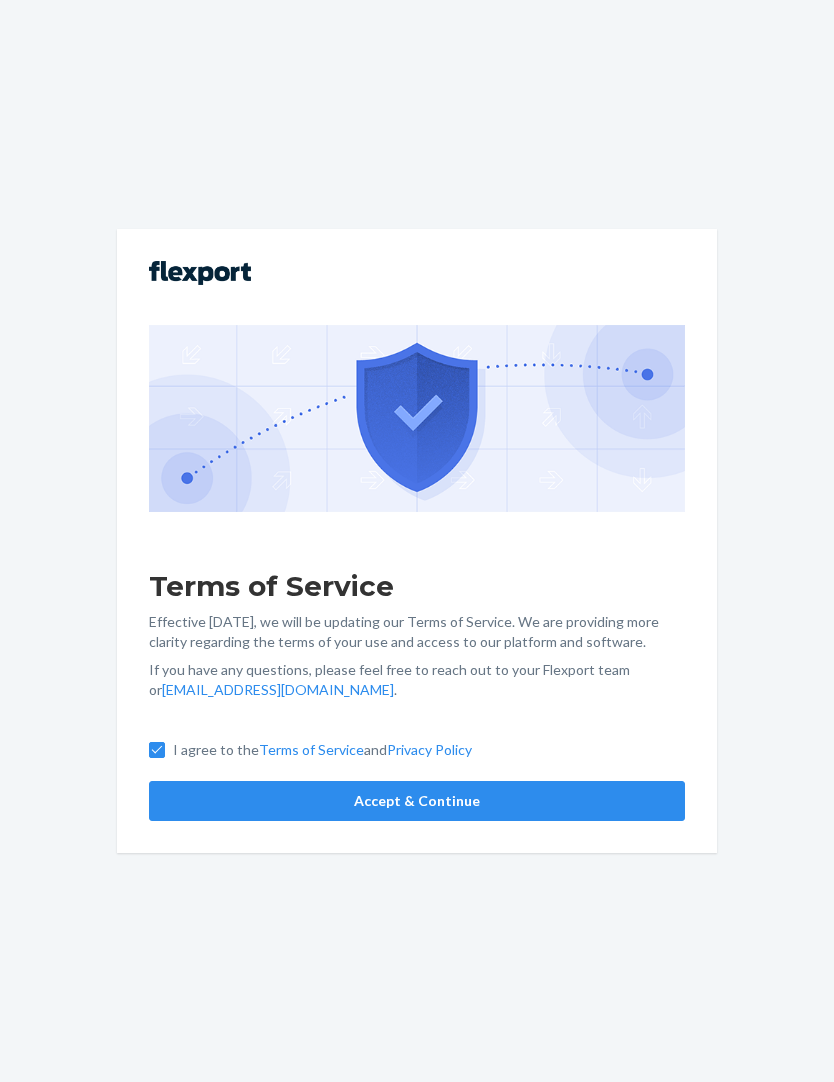 click on "Accept & Continue" at bounding box center [417, 801] 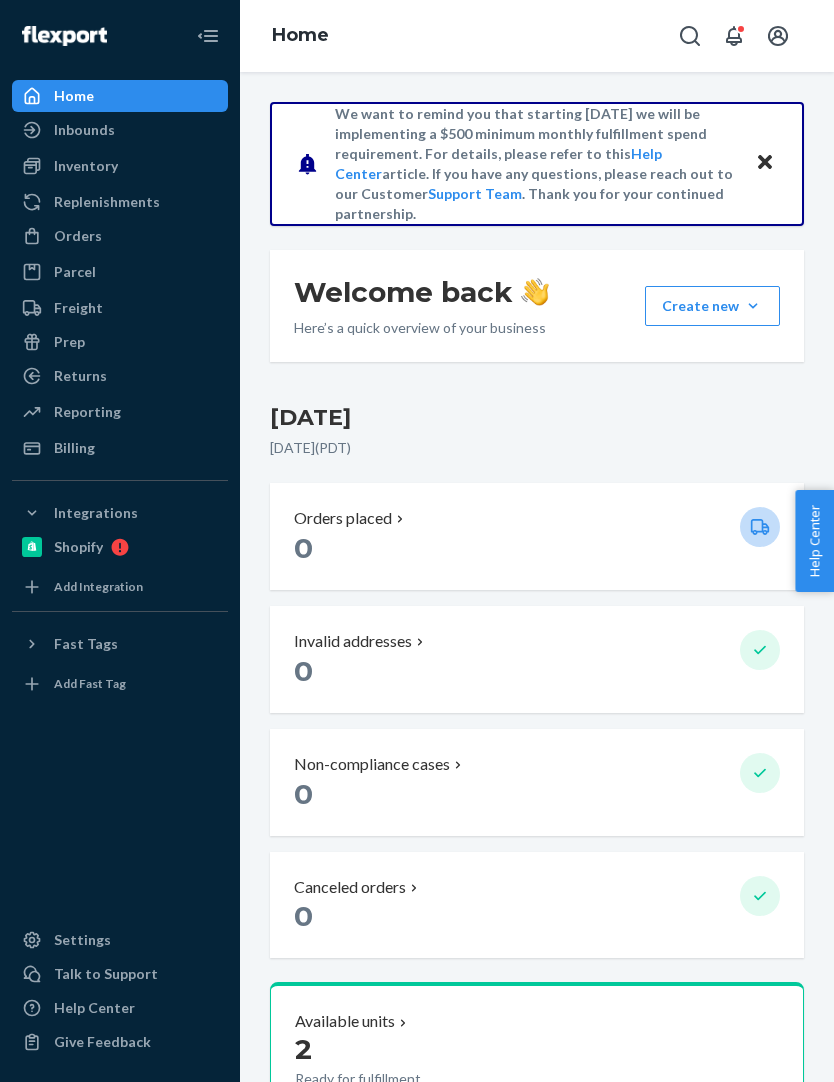 scroll, scrollTop: 0, scrollLeft: 0, axis: both 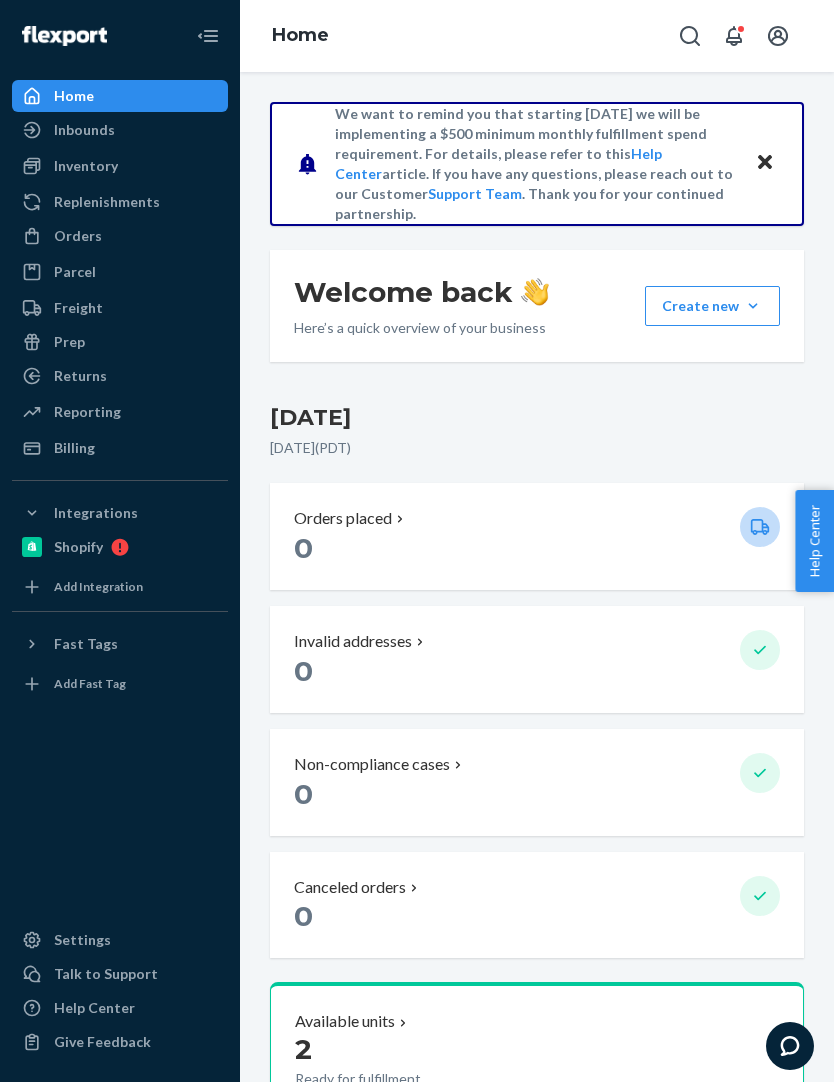 click on "Settings" at bounding box center (82, 940) 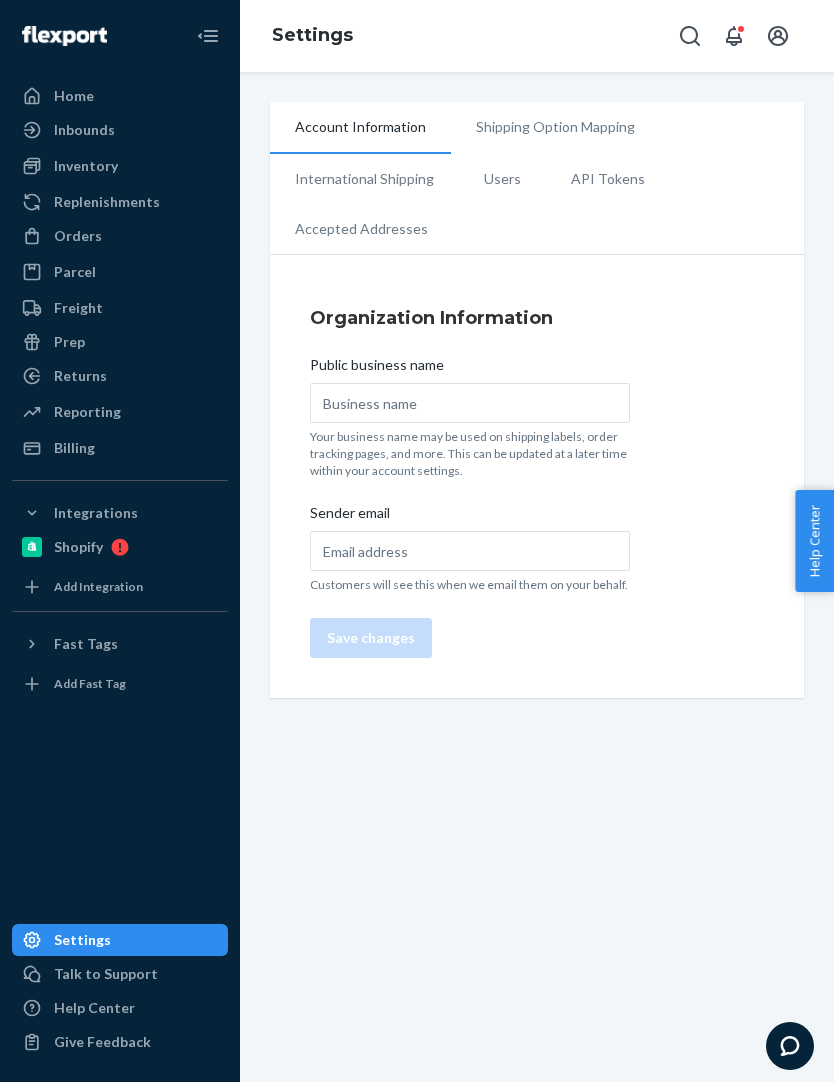 type on "Tennis C WilIamss, LLC" 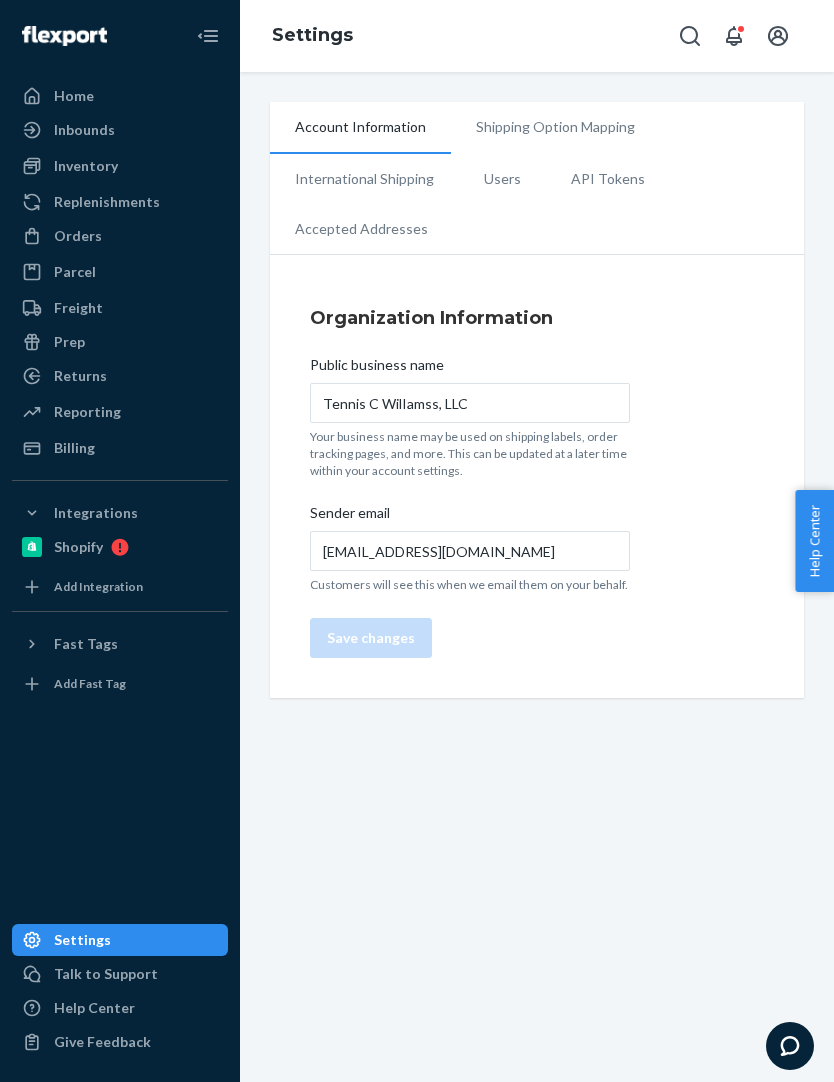 click on "Talk to Support" at bounding box center (106, 974) 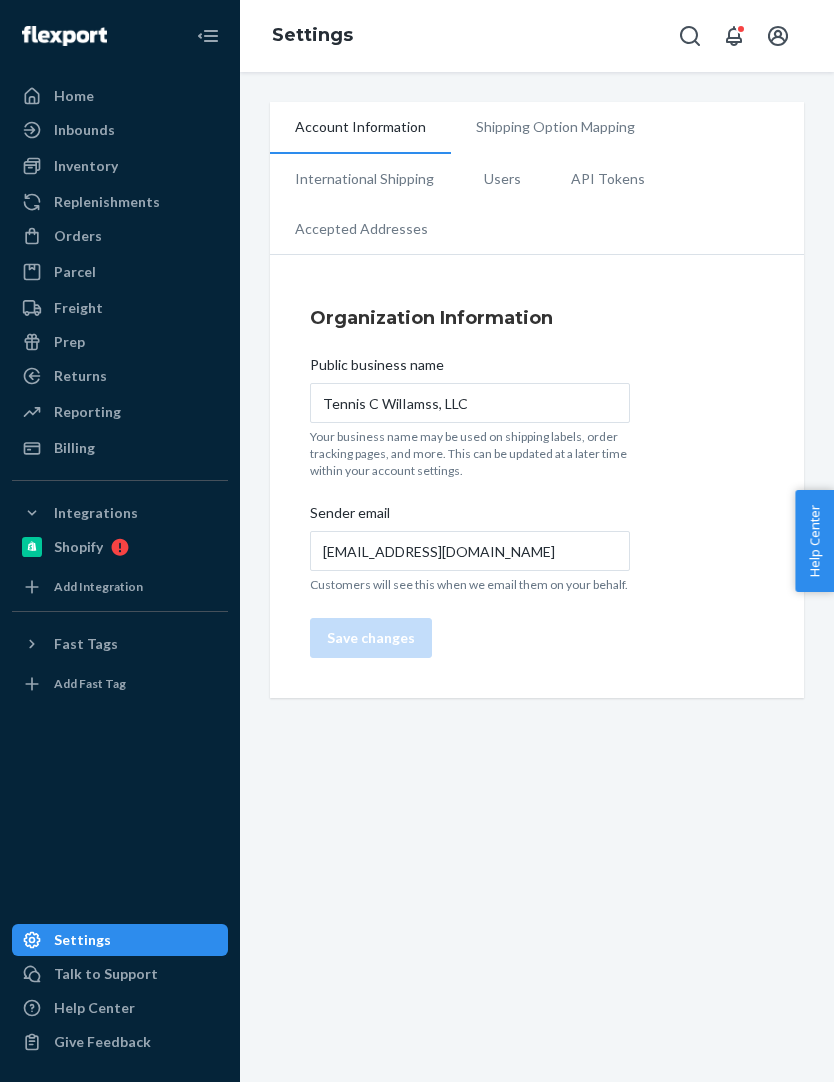 scroll, scrollTop: 0, scrollLeft: 0, axis: both 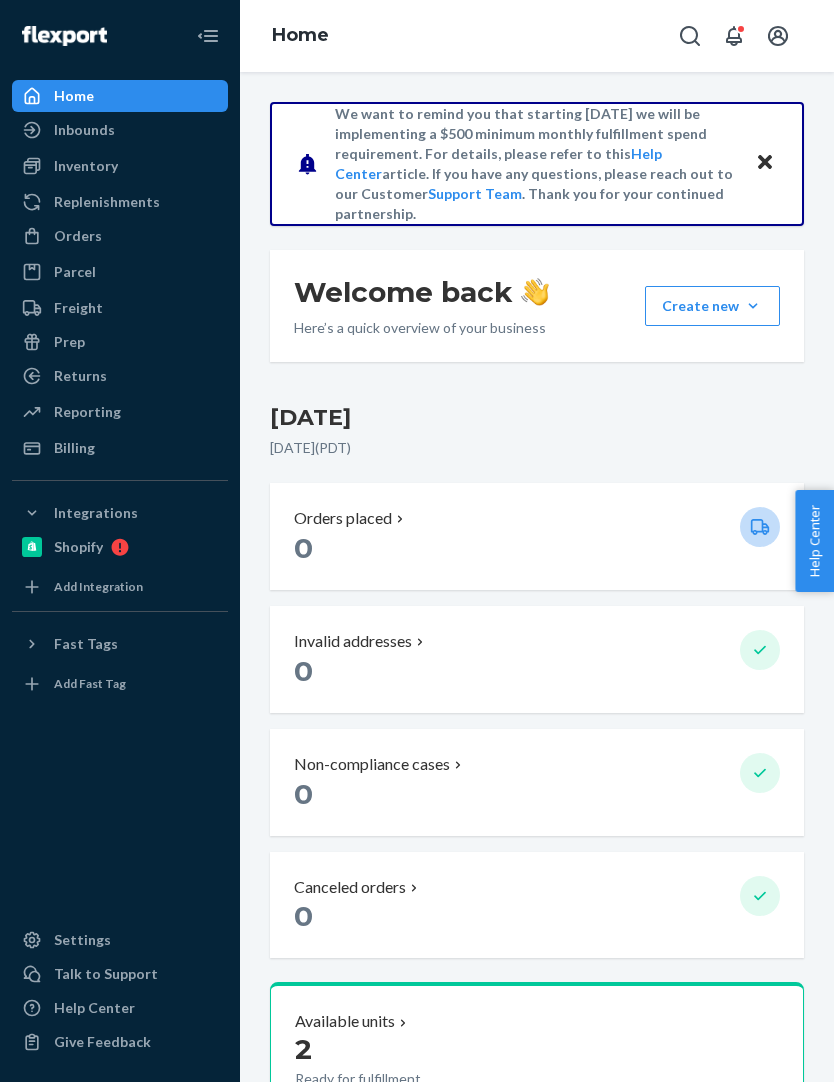 click on "Help Center" at bounding box center (120, 1008) 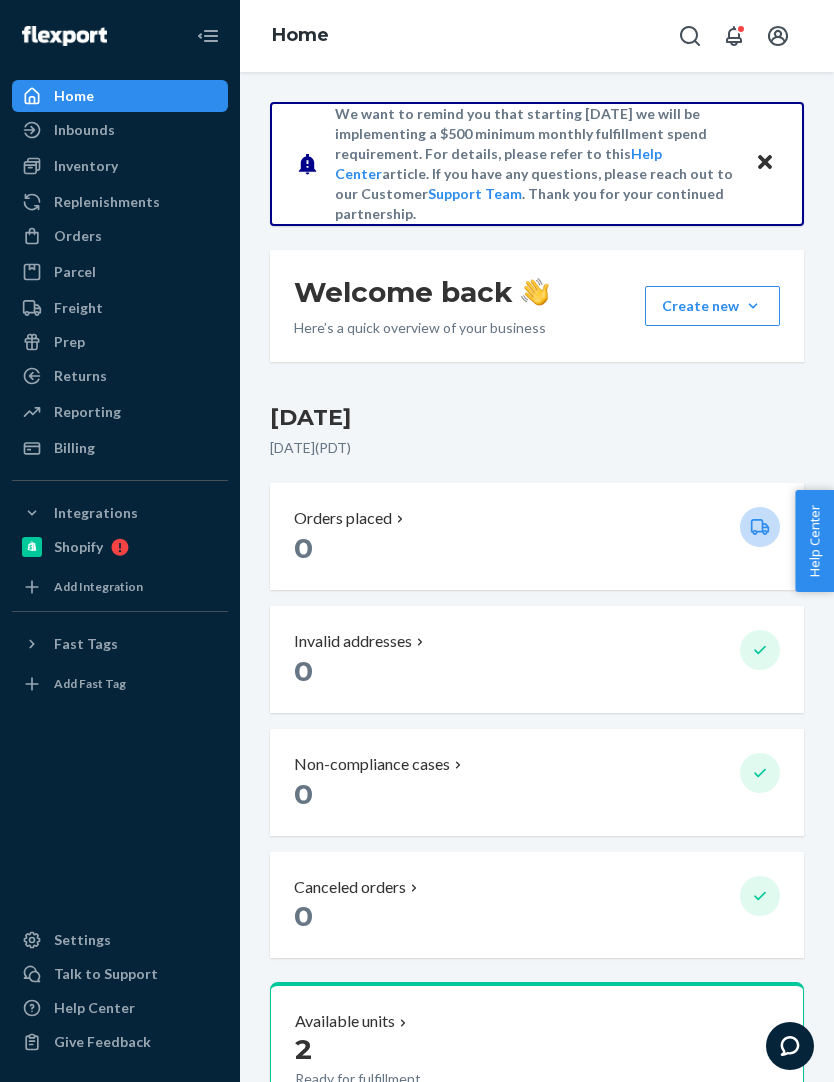 click on "Talk to Support" at bounding box center (106, 974) 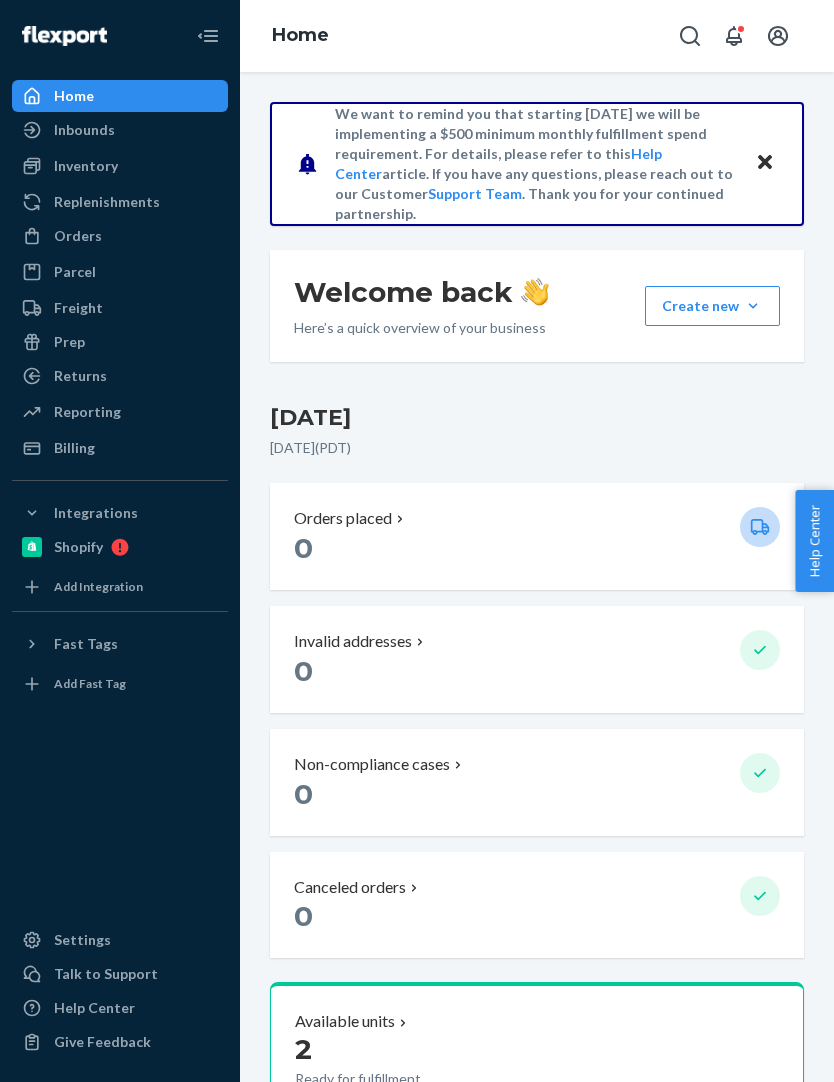 scroll, scrollTop: 0, scrollLeft: 0, axis: both 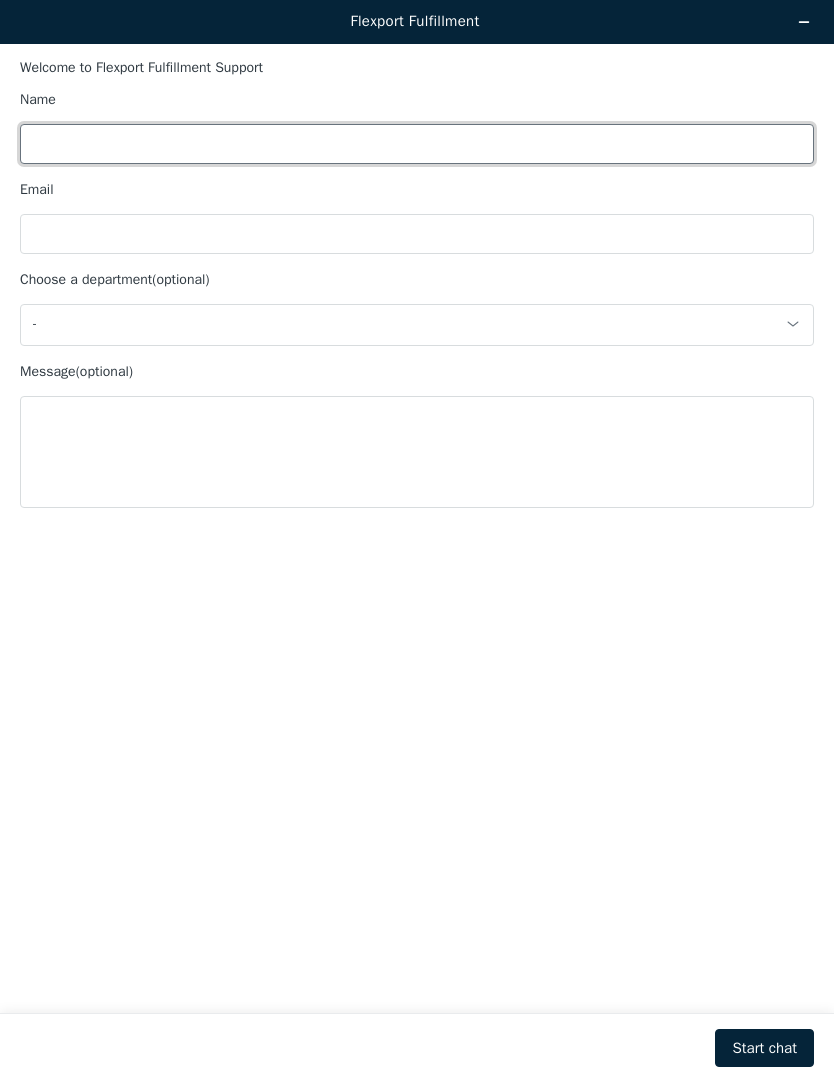 click on "Name" at bounding box center (417, 144) 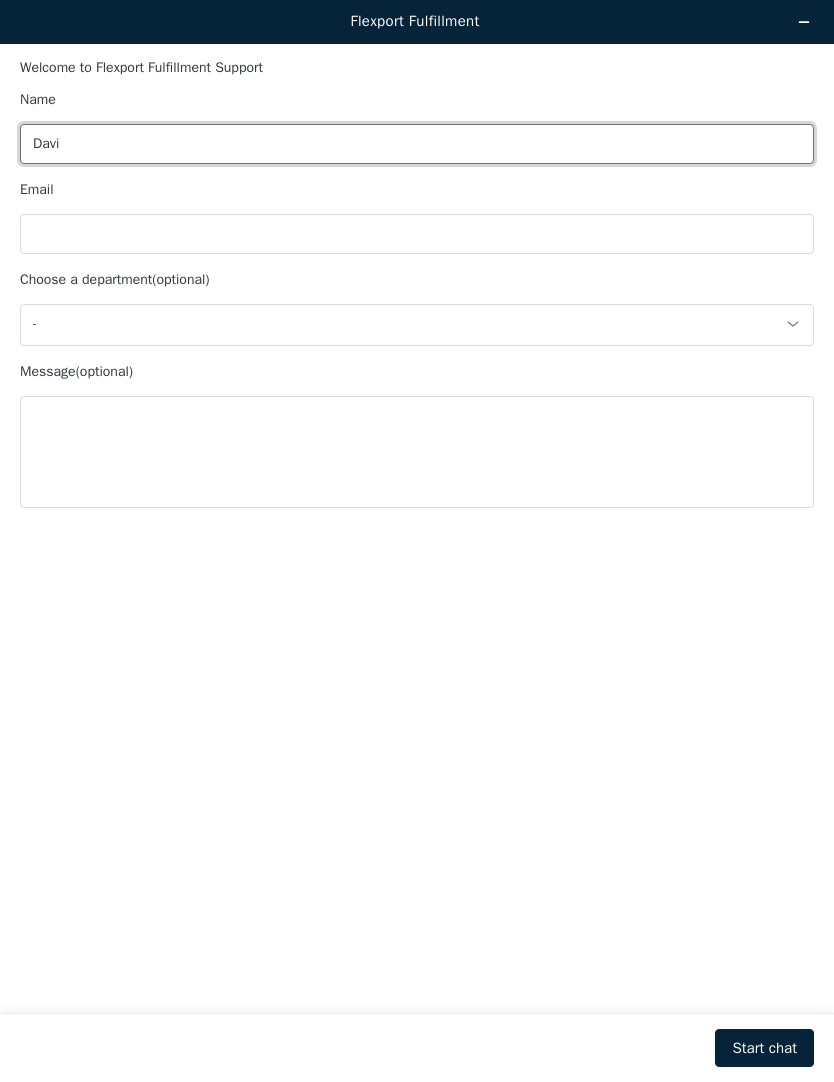 type on "David Hsieh" 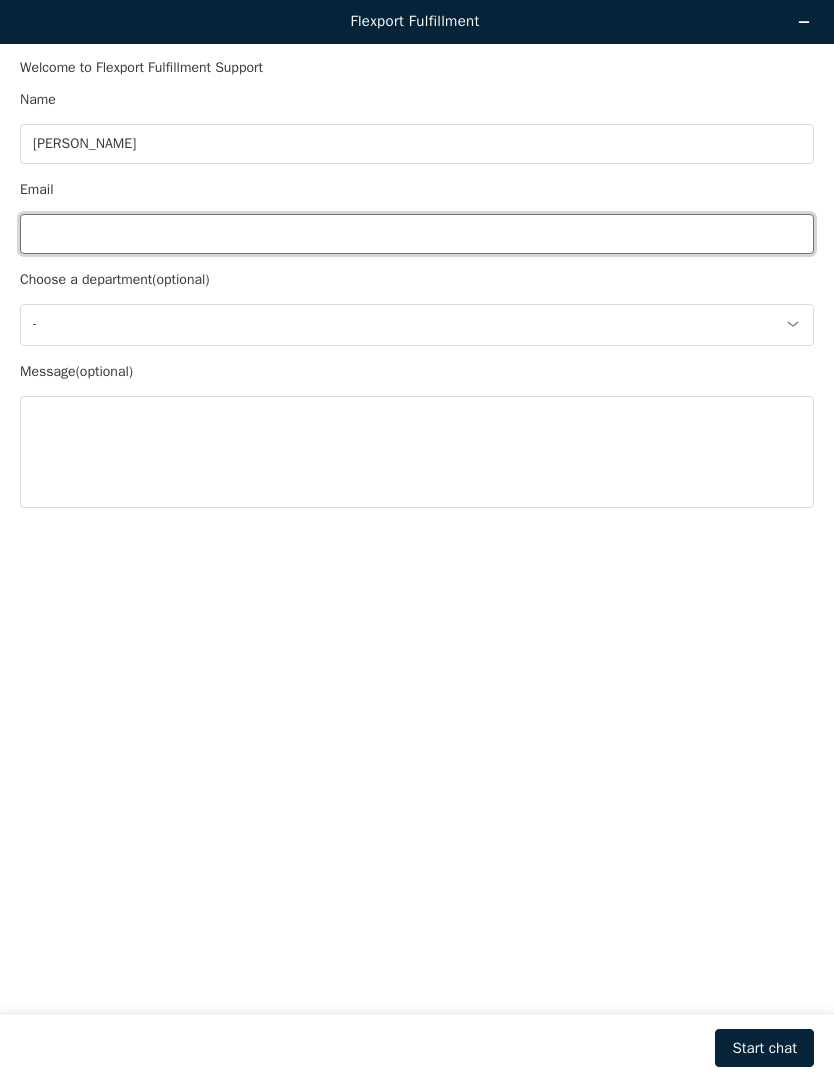click on "Email" at bounding box center [417, 234] 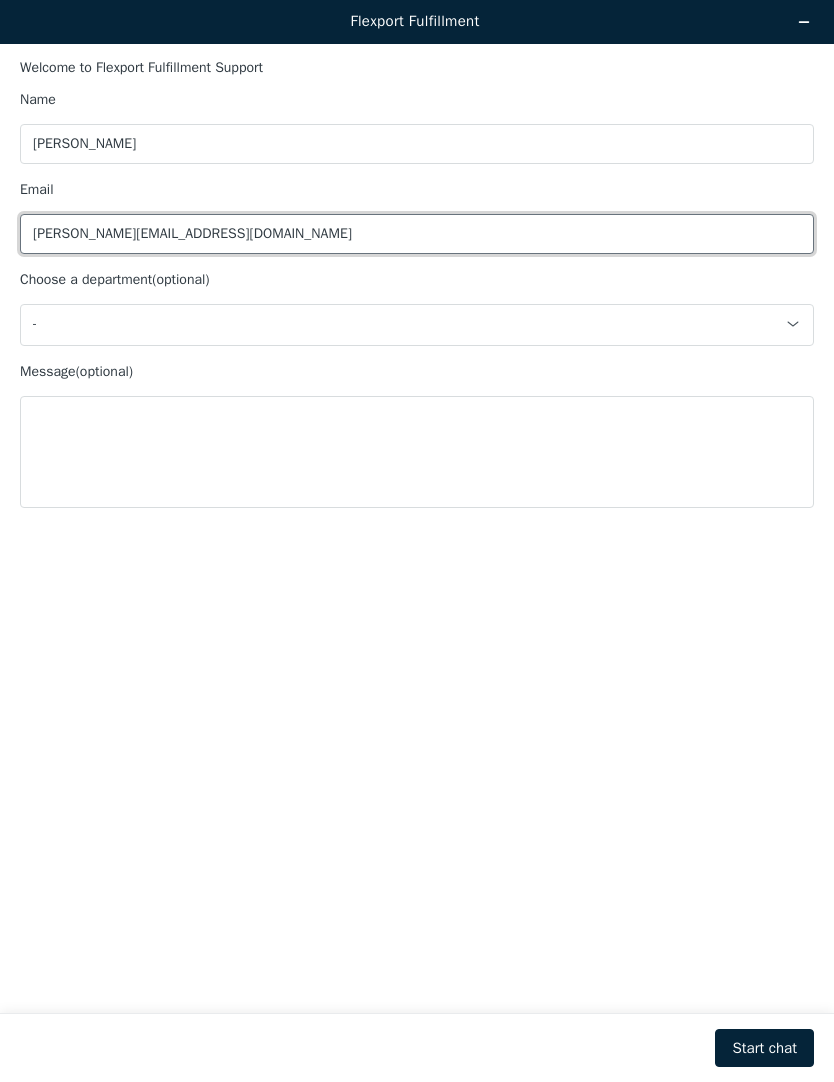 type on "david@therocket.tennis" 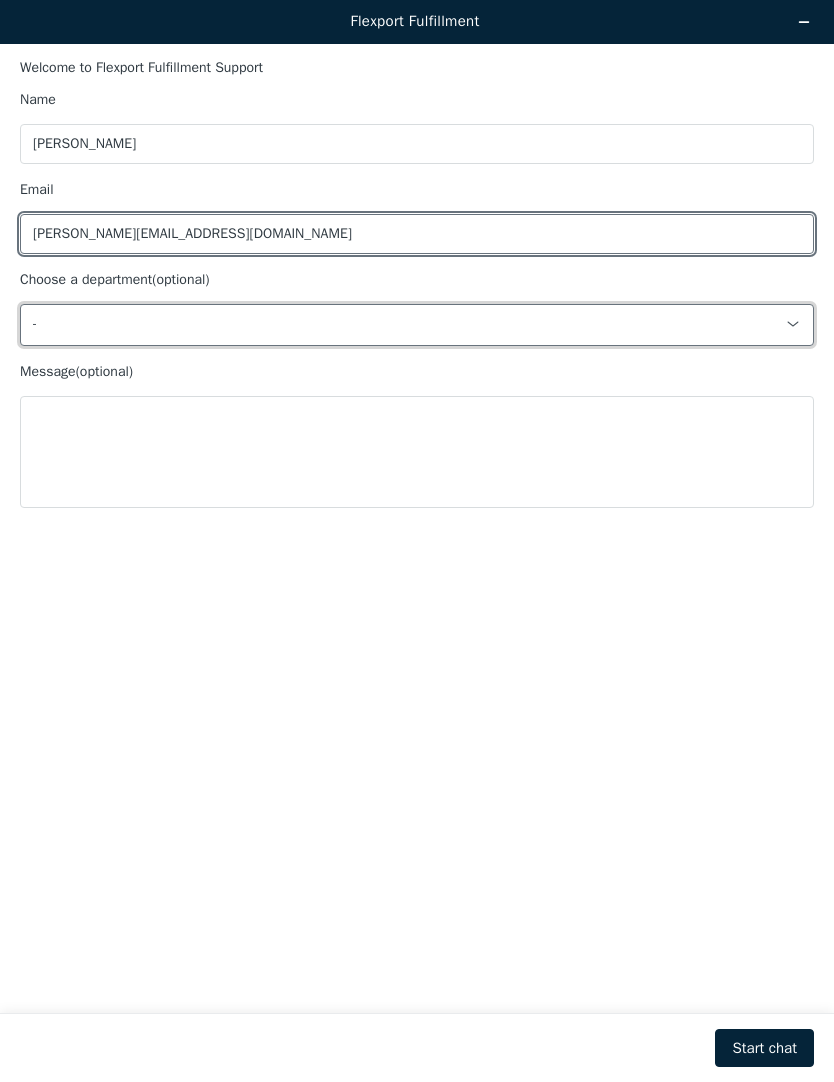 click on "-" at bounding box center [417, 325] 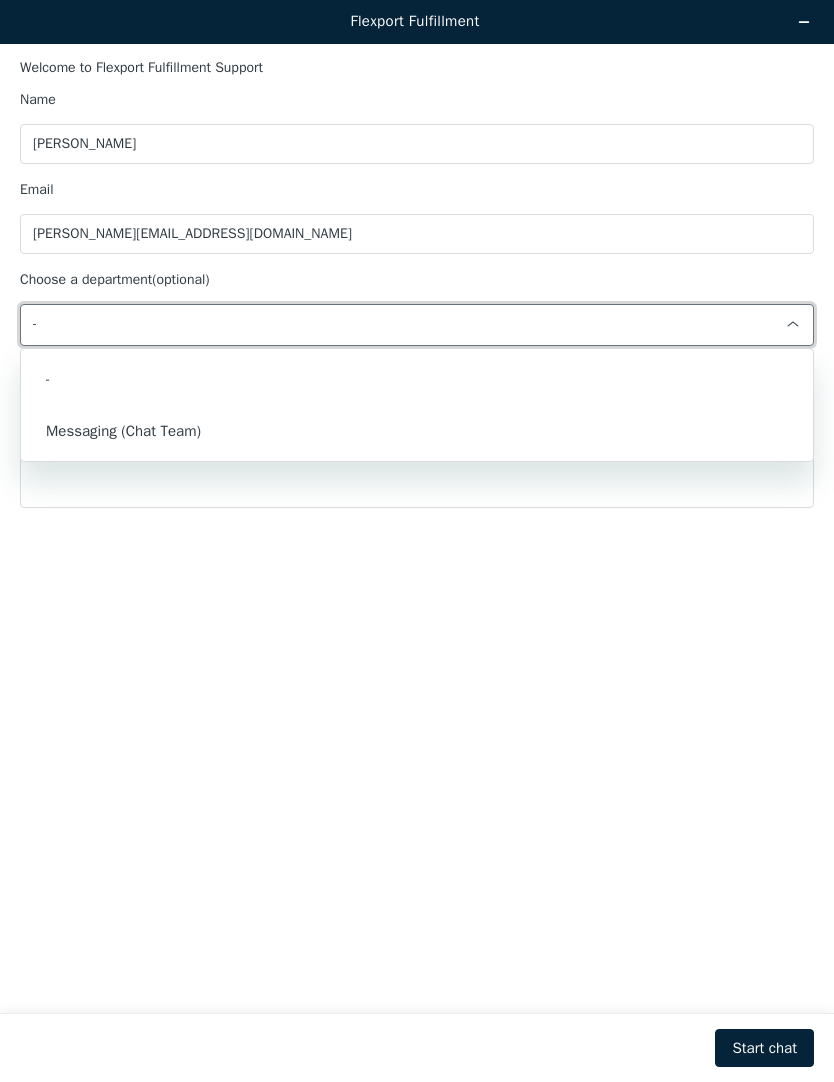 click on "Messaging (Chat Team)" at bounding box center [417, 431] 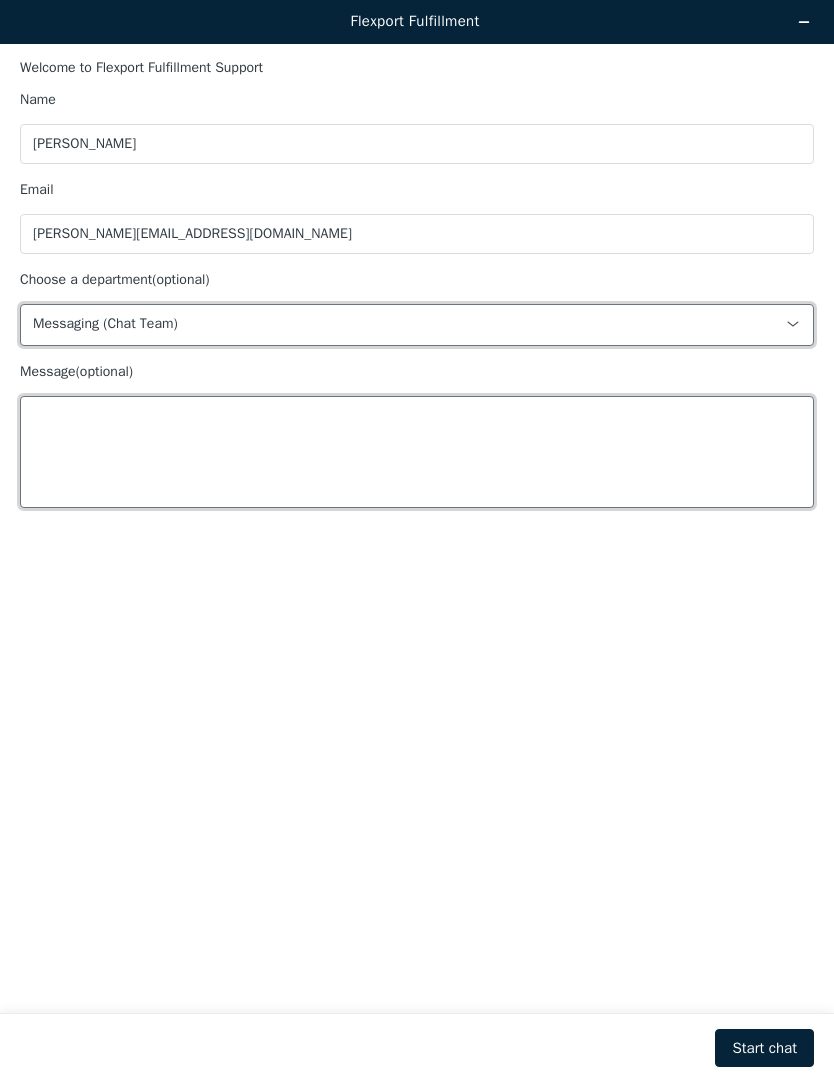 click on "Message  (optional)" at bounding box center [417, 452] 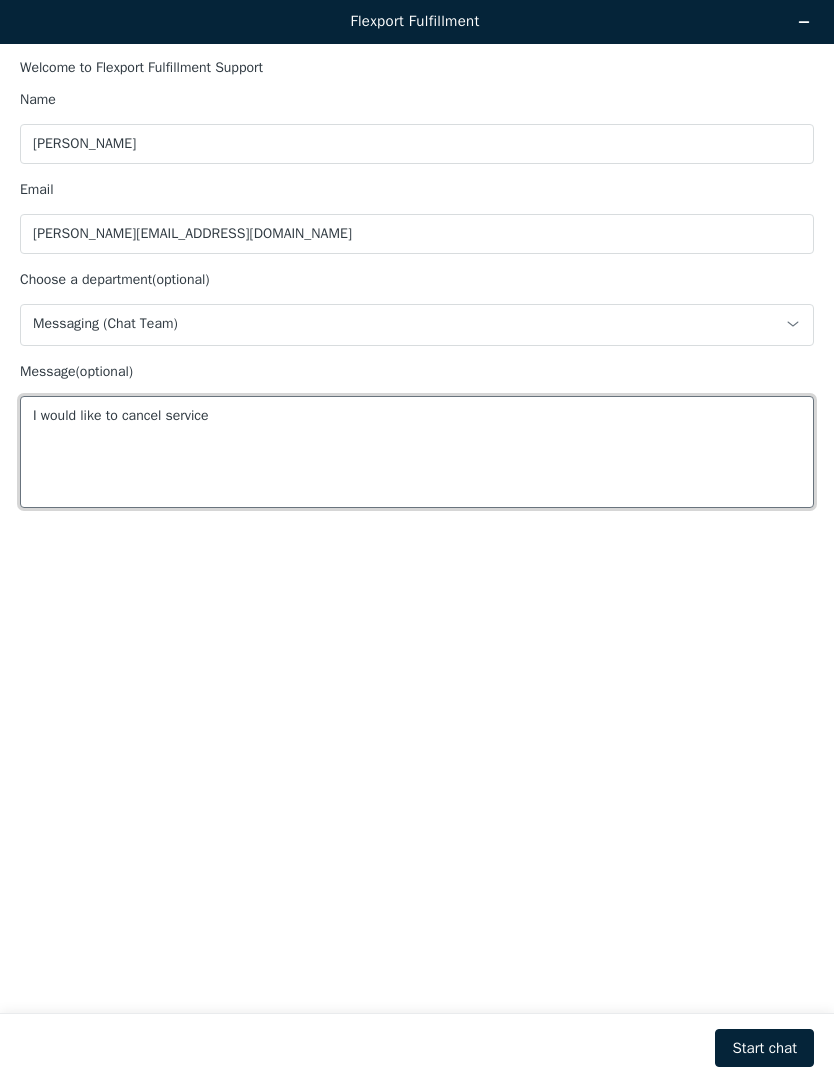 type on "I would like to cancel service" 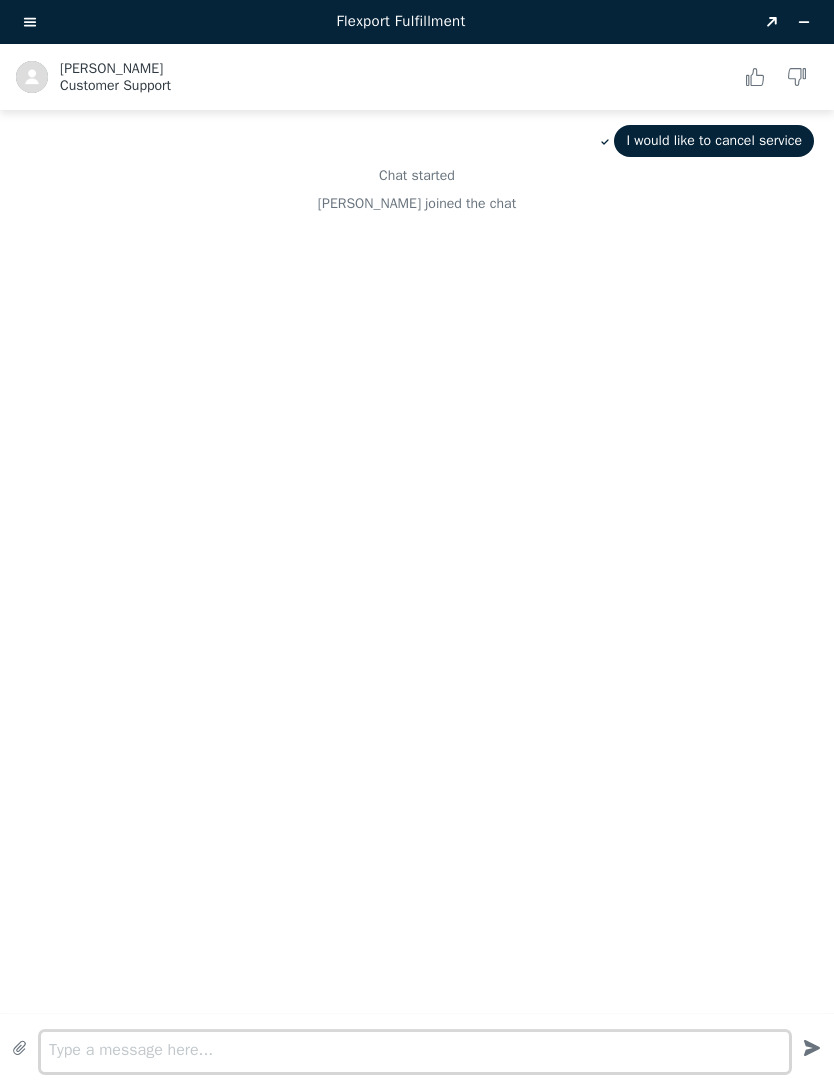 click on "Type a message here... Created with sketchtool." at bounding box center [417, 1048] 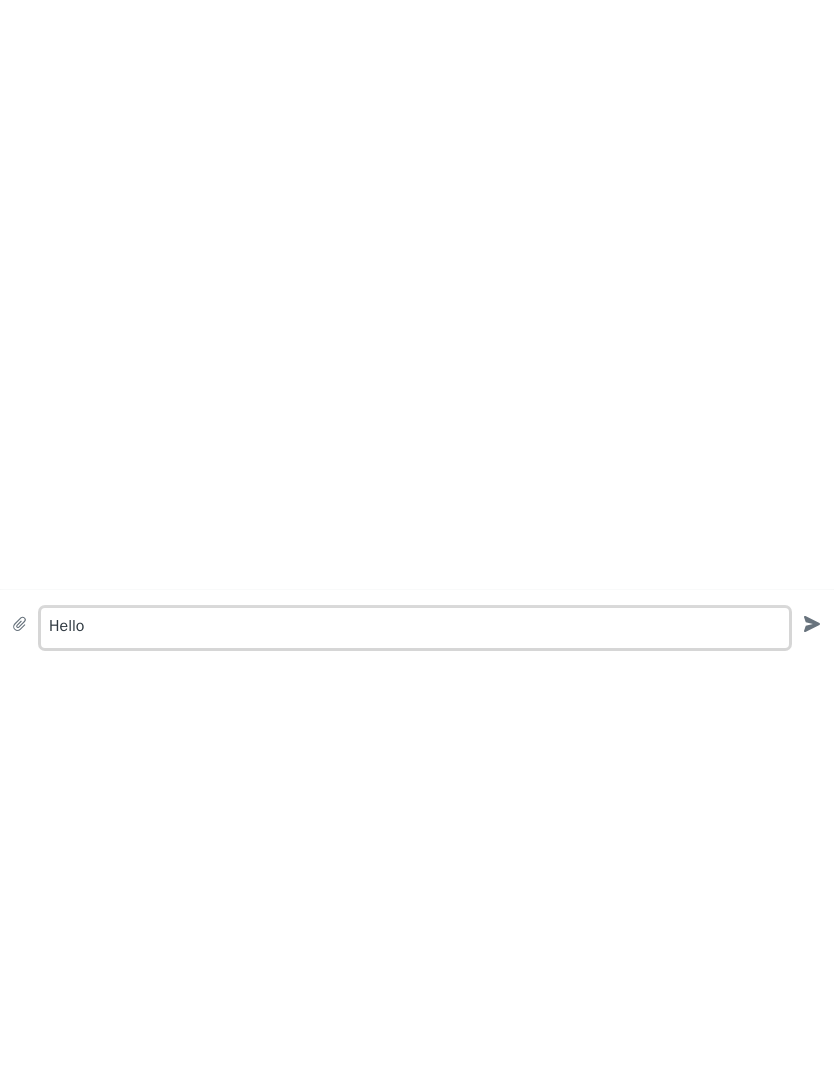 type on "Hello" 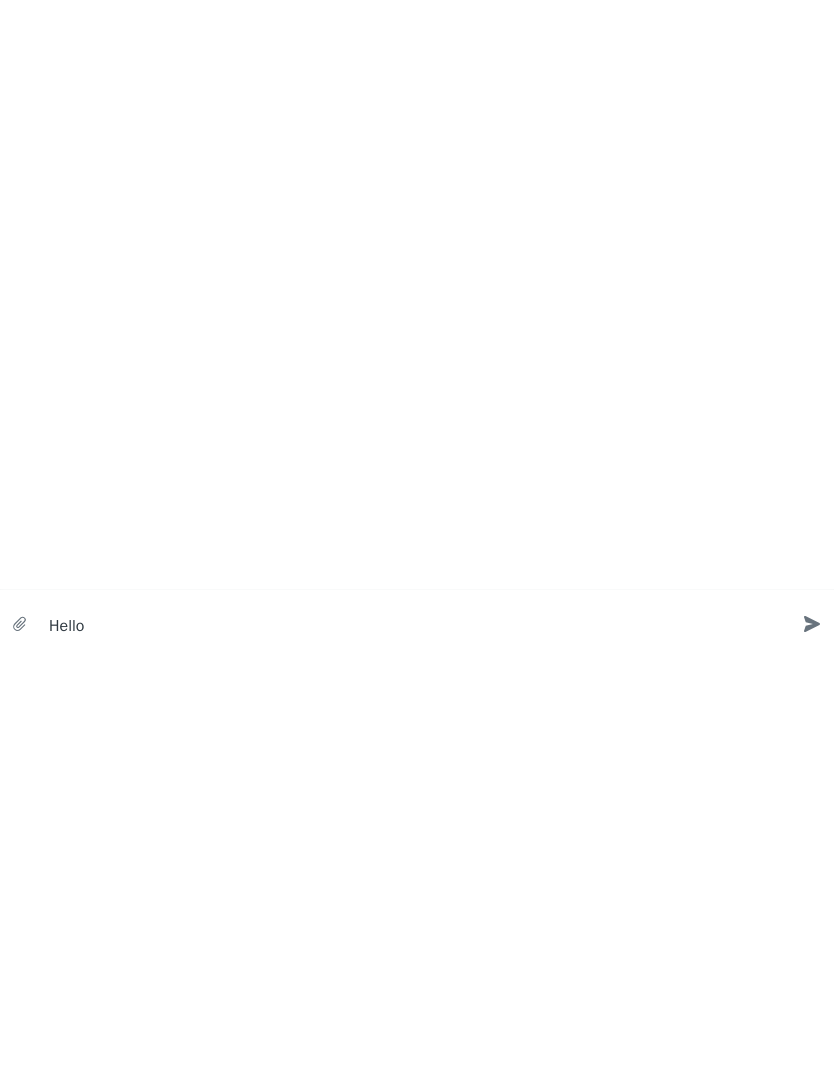 click on "Type a message here... Hello Created with sketchtool." at bounding box center [417, 624] 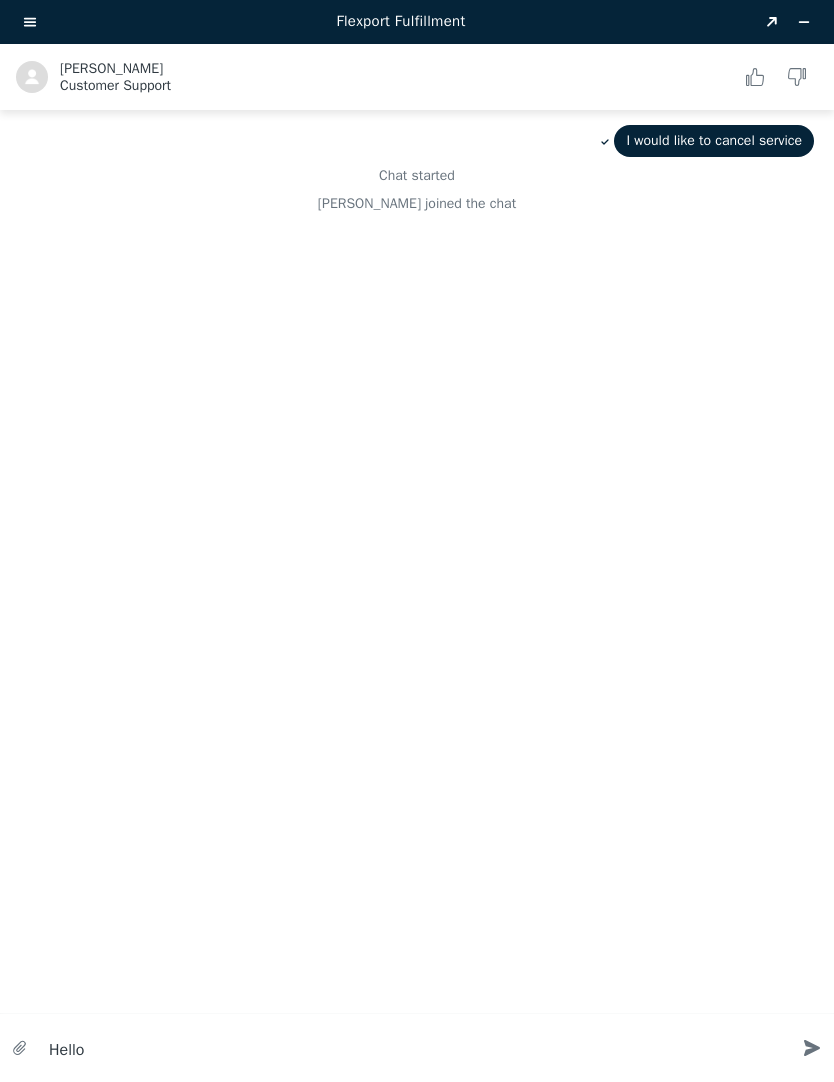 click 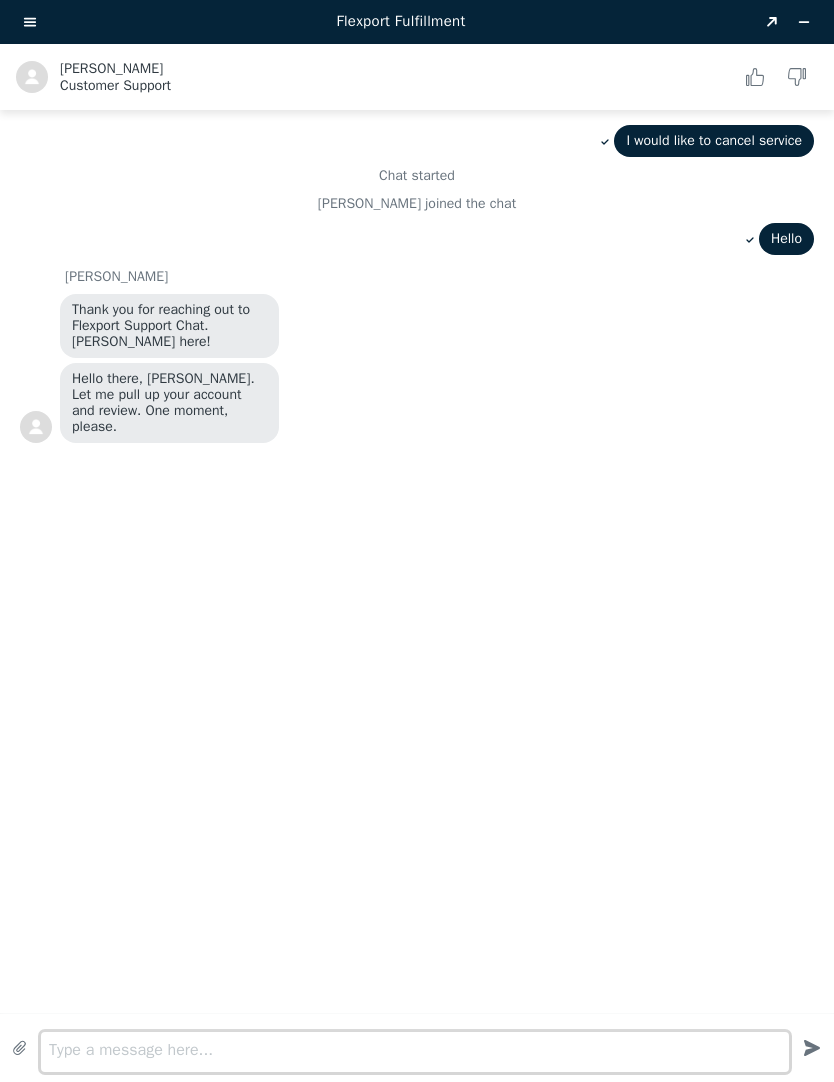 click on "Type a message here... Created with sketchtool." at bounding box center (417, 1048) 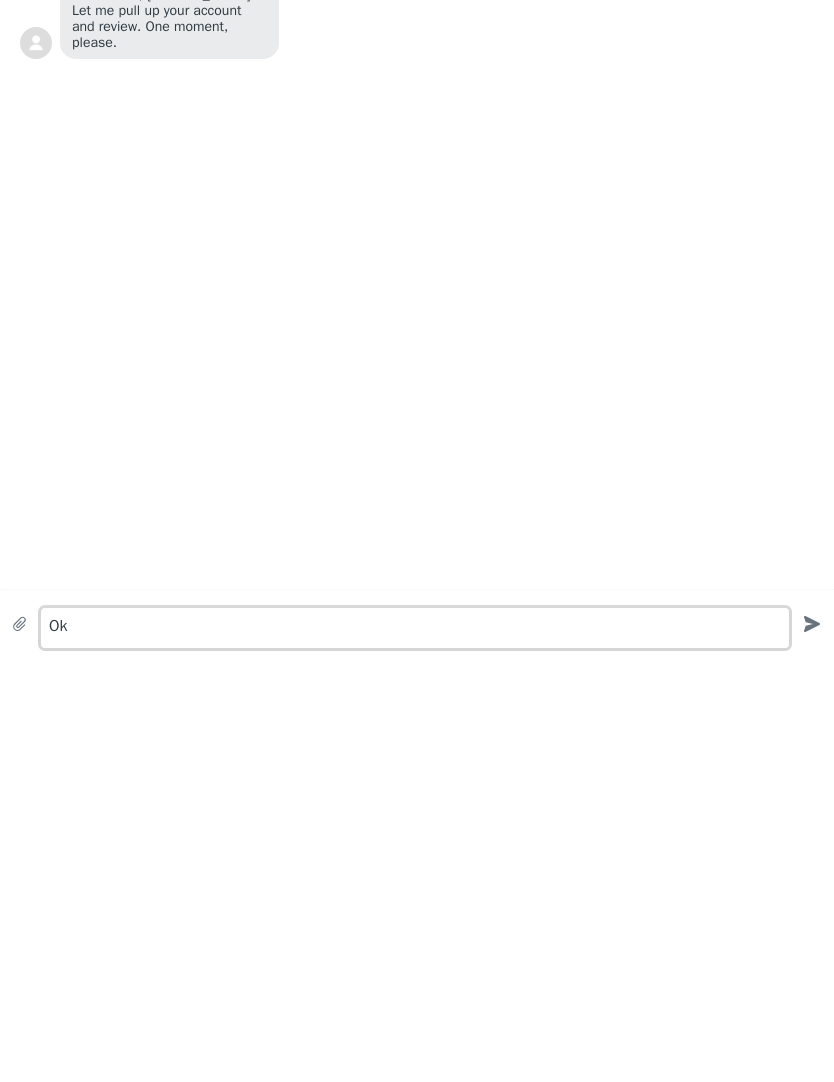 type on "Ok" 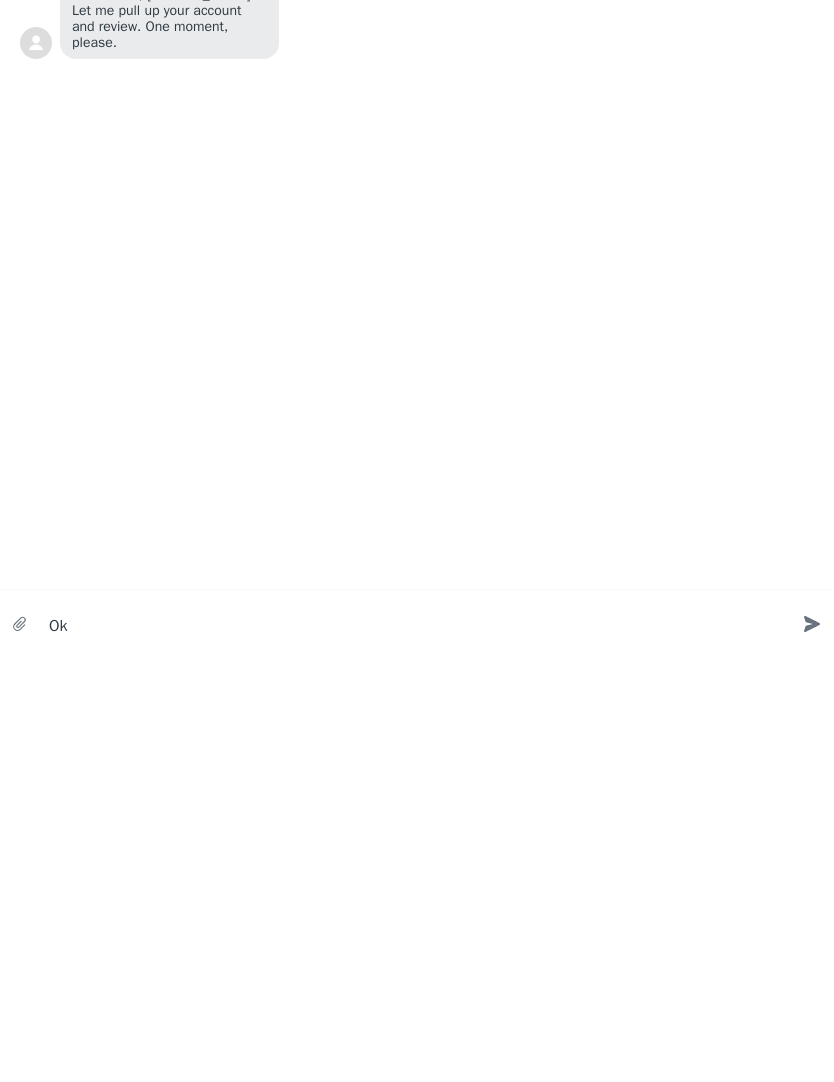 click on "Flexport Fulfillment Created with Sketch. Alvin E. Customer Support Customer Support I would like to cancel service
Chat started Alvin E. joined the chat Hello Alvin E. Thank you for reaching out to Flexport Support Chat. Alvin here! Hello there, David. Let me pull up your account and review. One moment, please. Type a message here... Ok Created with sketchtool." at bounding box center (417, 157) 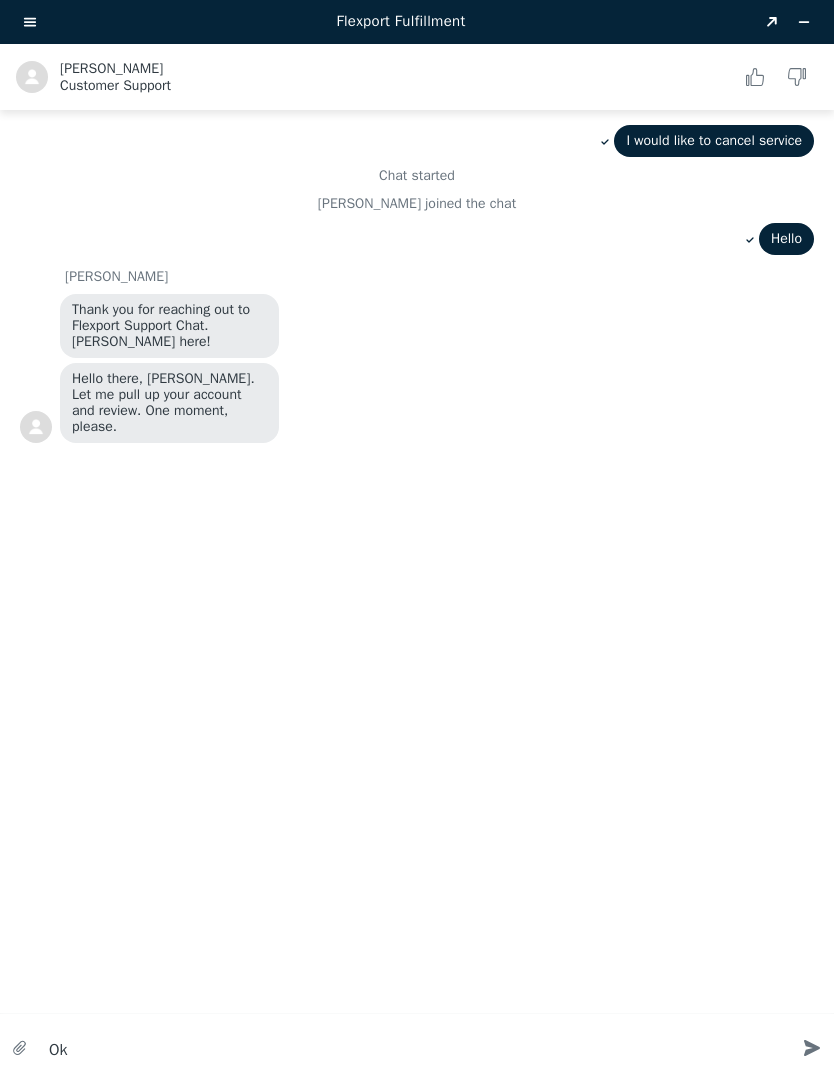 click on "Created with sketchtool." 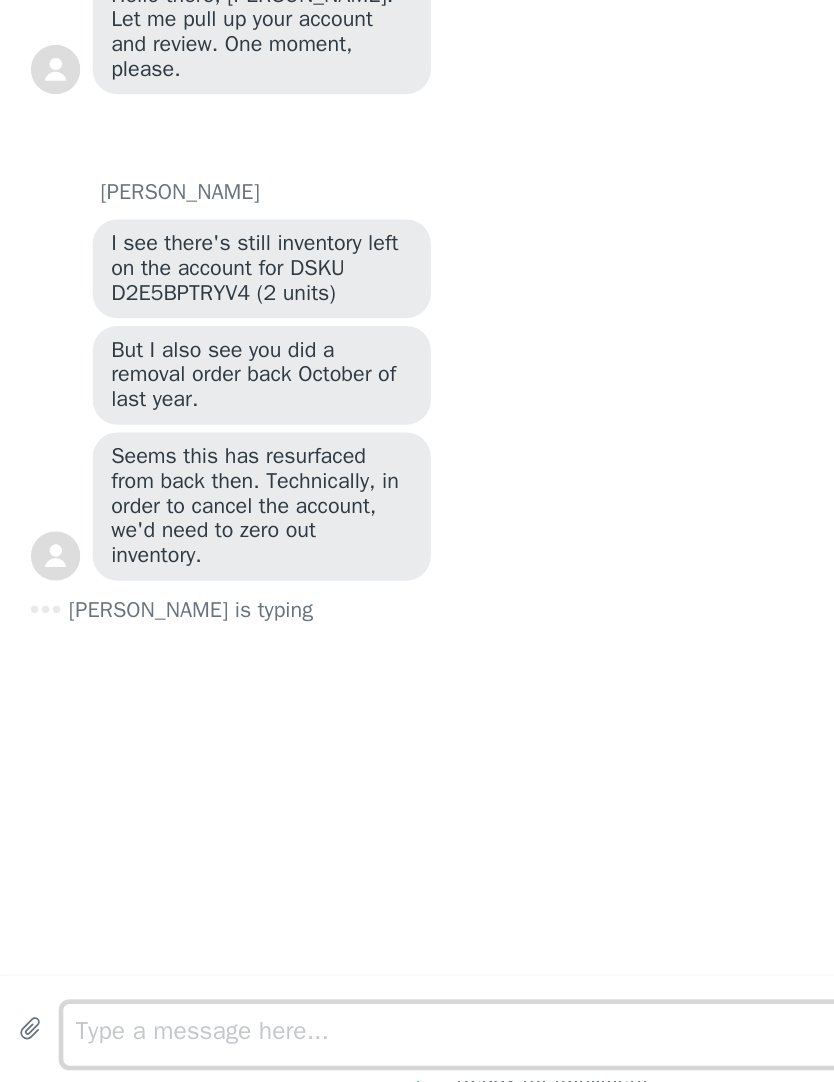 click on "Flexport Fulfillment Created with Sketch. Alvin E. Customer Support Customer Support I would like to cancel service
Chat started Alvin E. joined the chat Hello Alvin E. Thank you for reaching out to Flexport Support Chat. Alvin here! Hello there, David. Let me pull up your account and review. One moment, please. Ok Alvin E. I see there's still inventory left on the account for DSKU D2E5BPTRYV4 (2 units) But I also see you did a removal order back October of last year. Seems this has resurfaced from back then. Technically, in order to cancel the account, we'd need to zero out inventory. Alvin E. is typing Type a message here... Created with sketchtool." at bounding box center [417, -48] 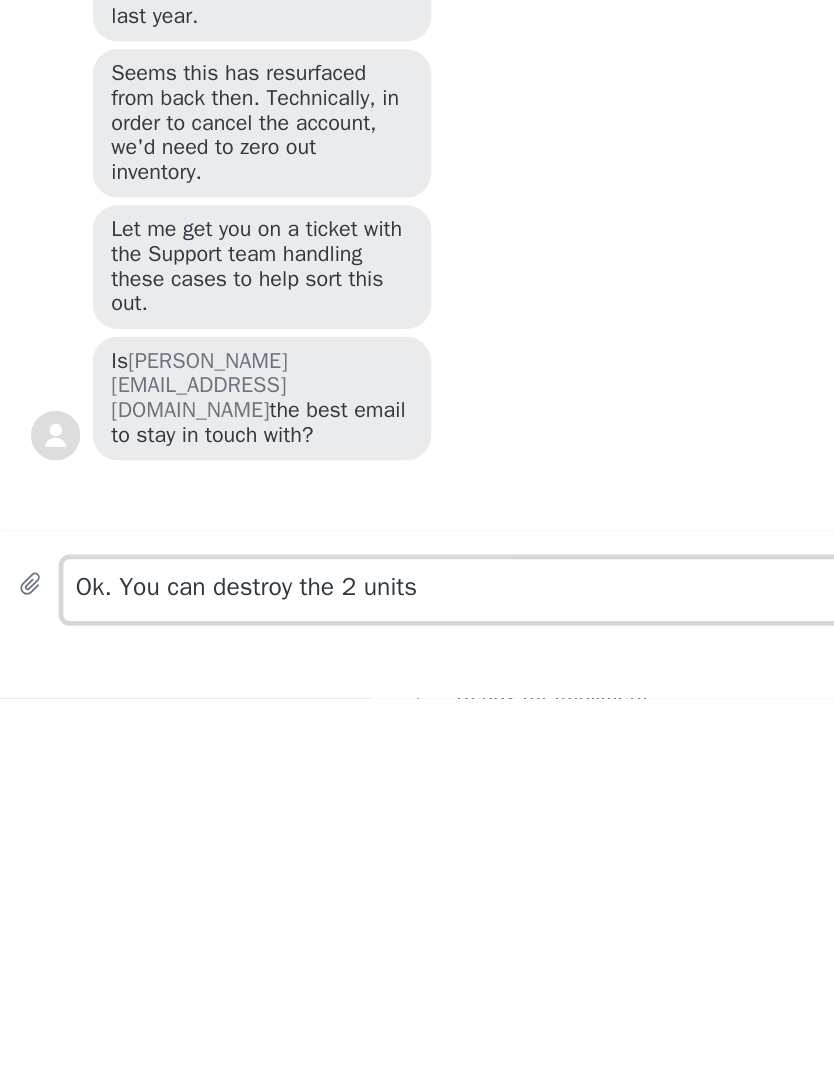 type on "Ok. You can destroy the 2 units" 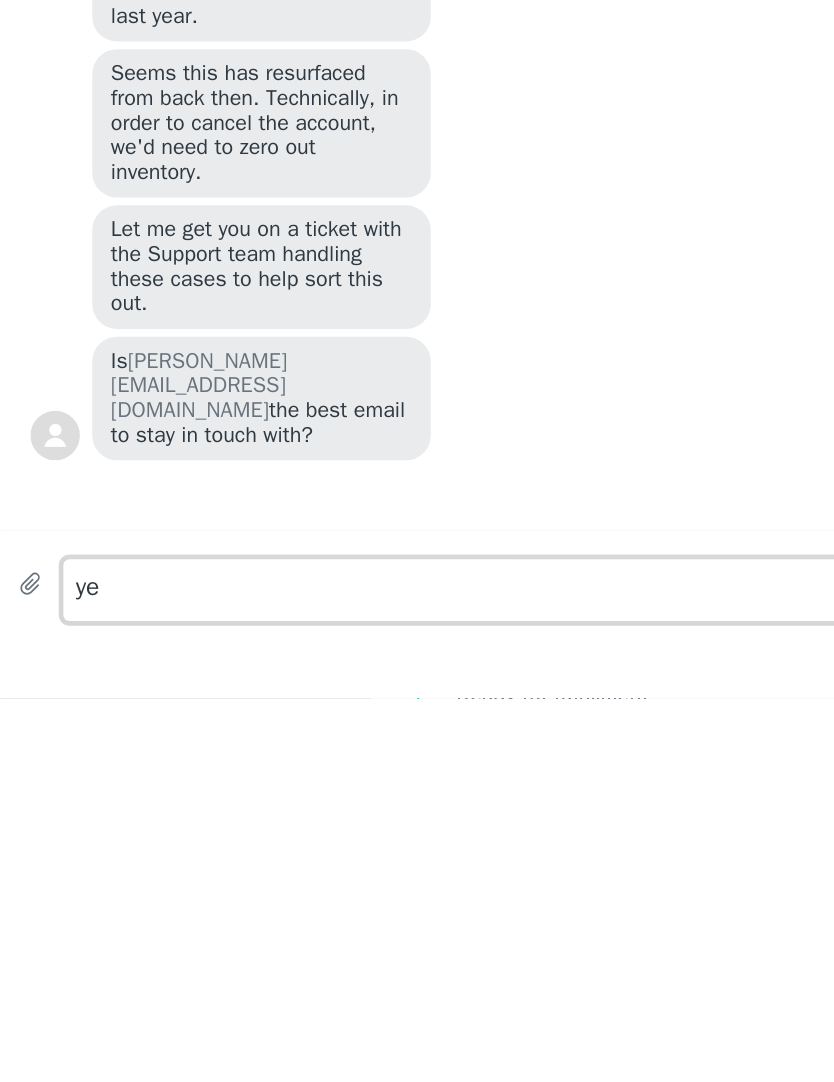 type on "yes" 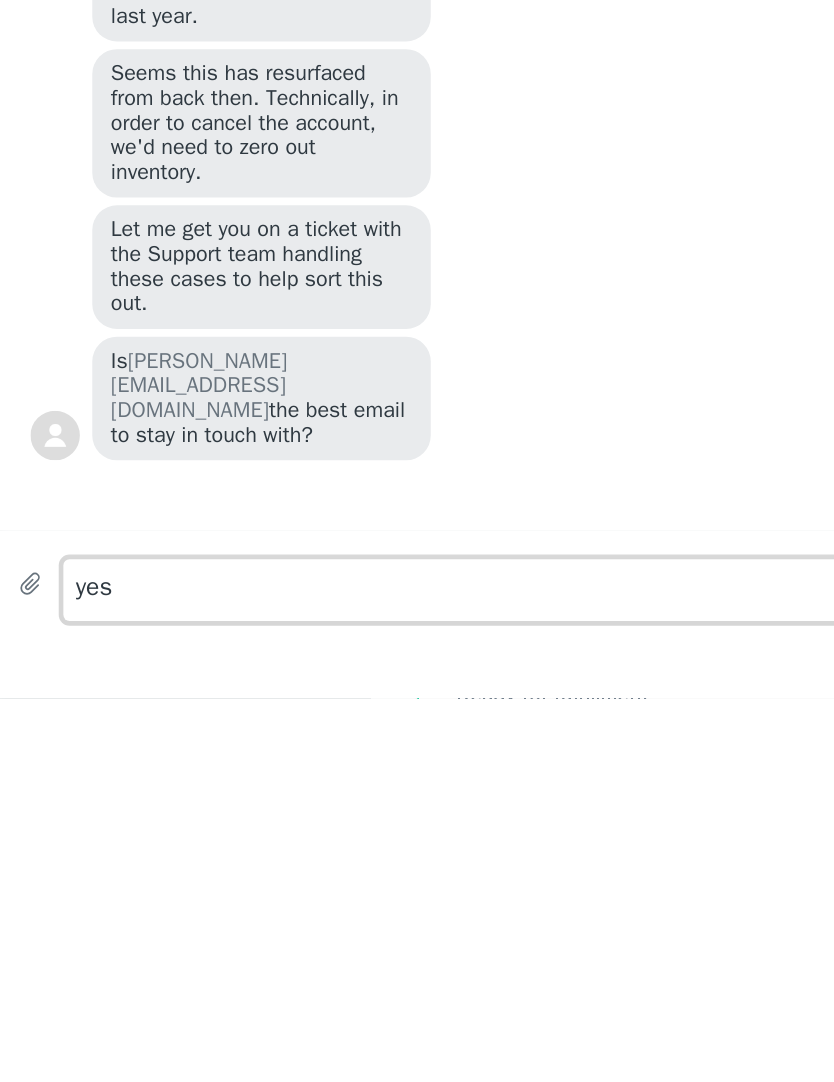 type 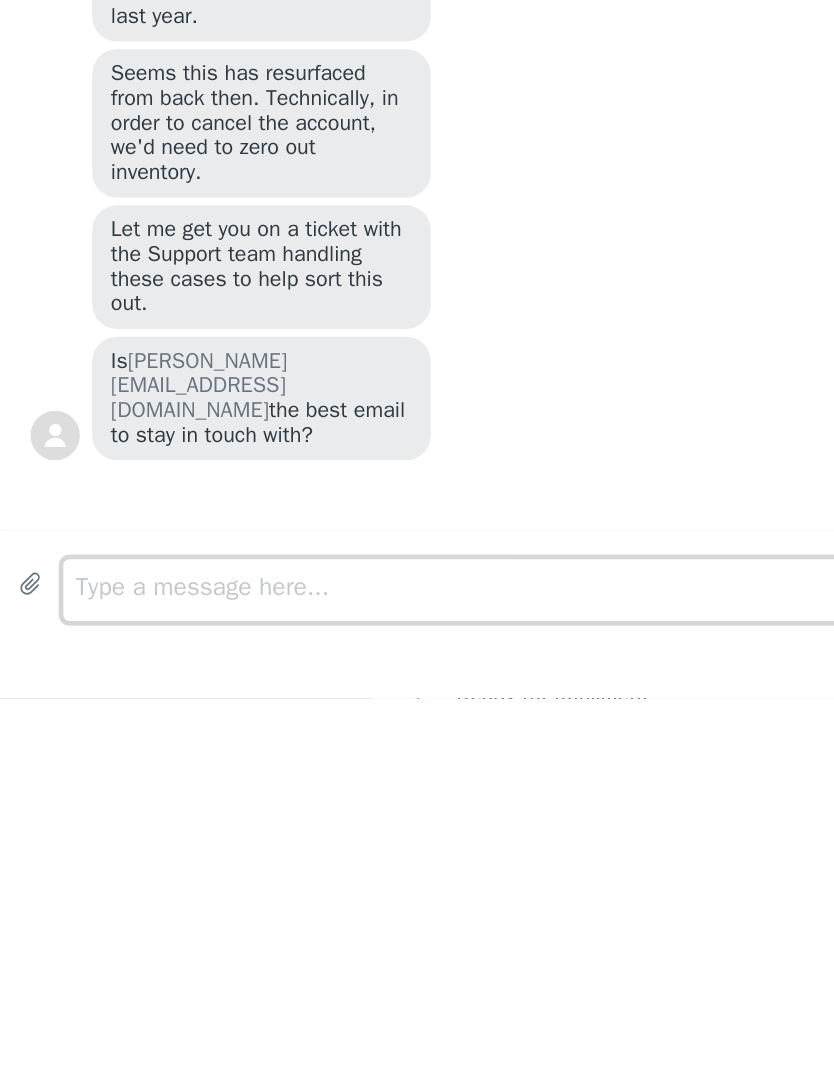 scroll, scrollTop: 11, scrollLeft: 0, axis: vertical 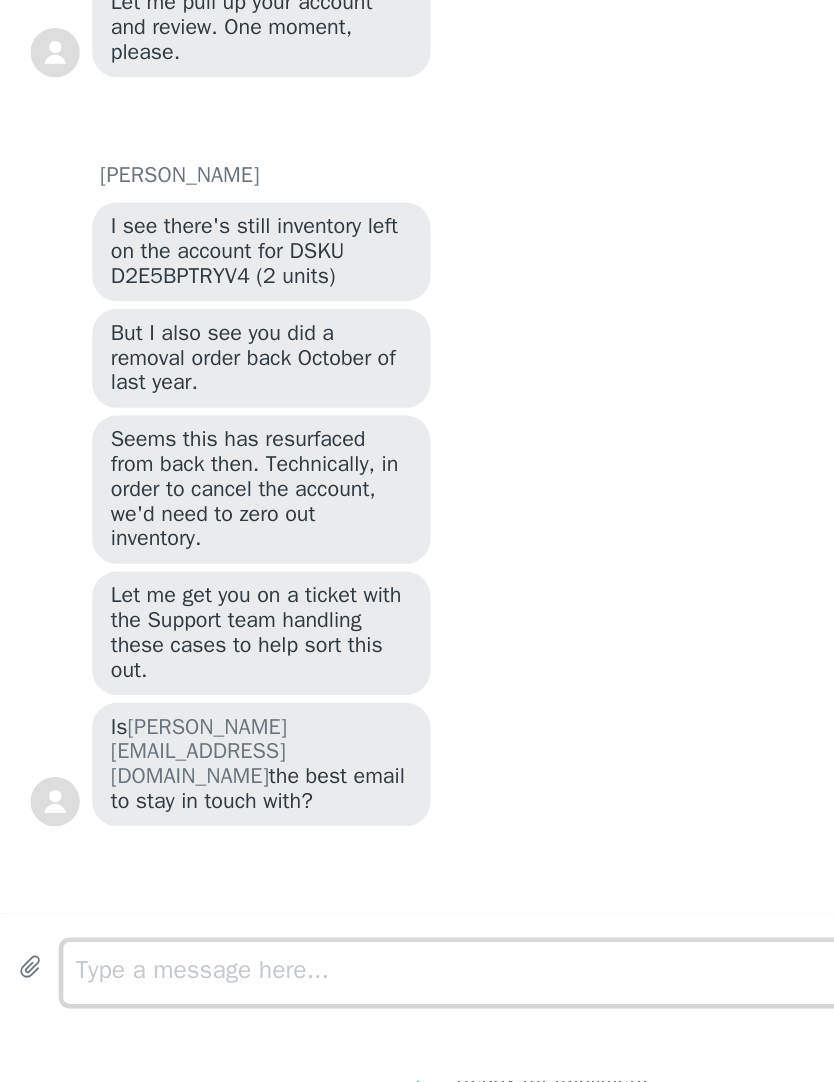click on "Type a message here..." at bounding box center [415, 423] 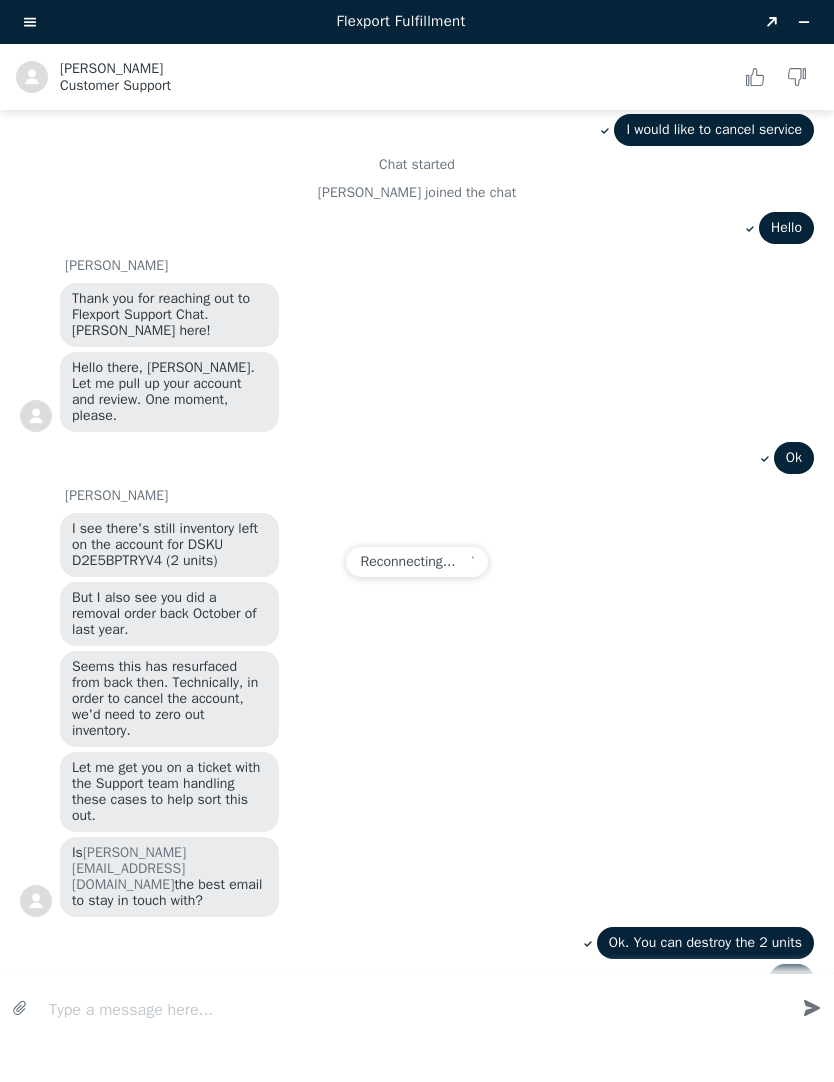 click on "Reconnecting..." at bounding box center (417, 562) 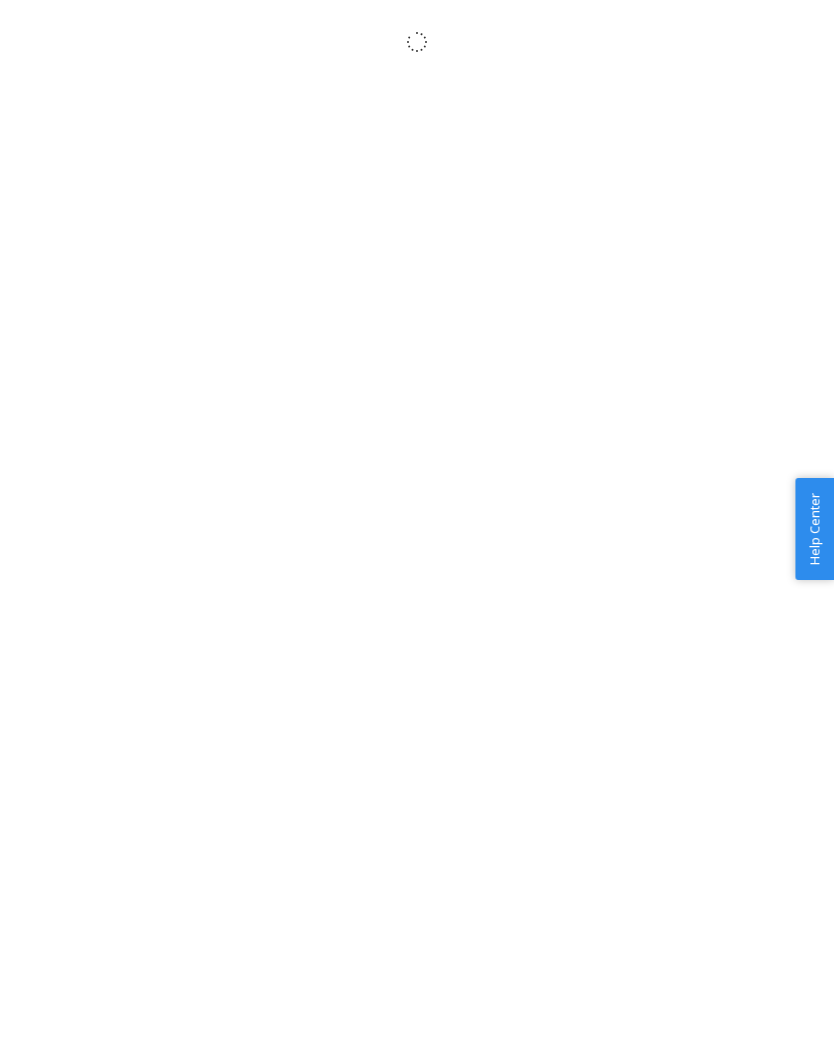 scroll, scrollTop: 0, scrollLeft: 0, axis: both 